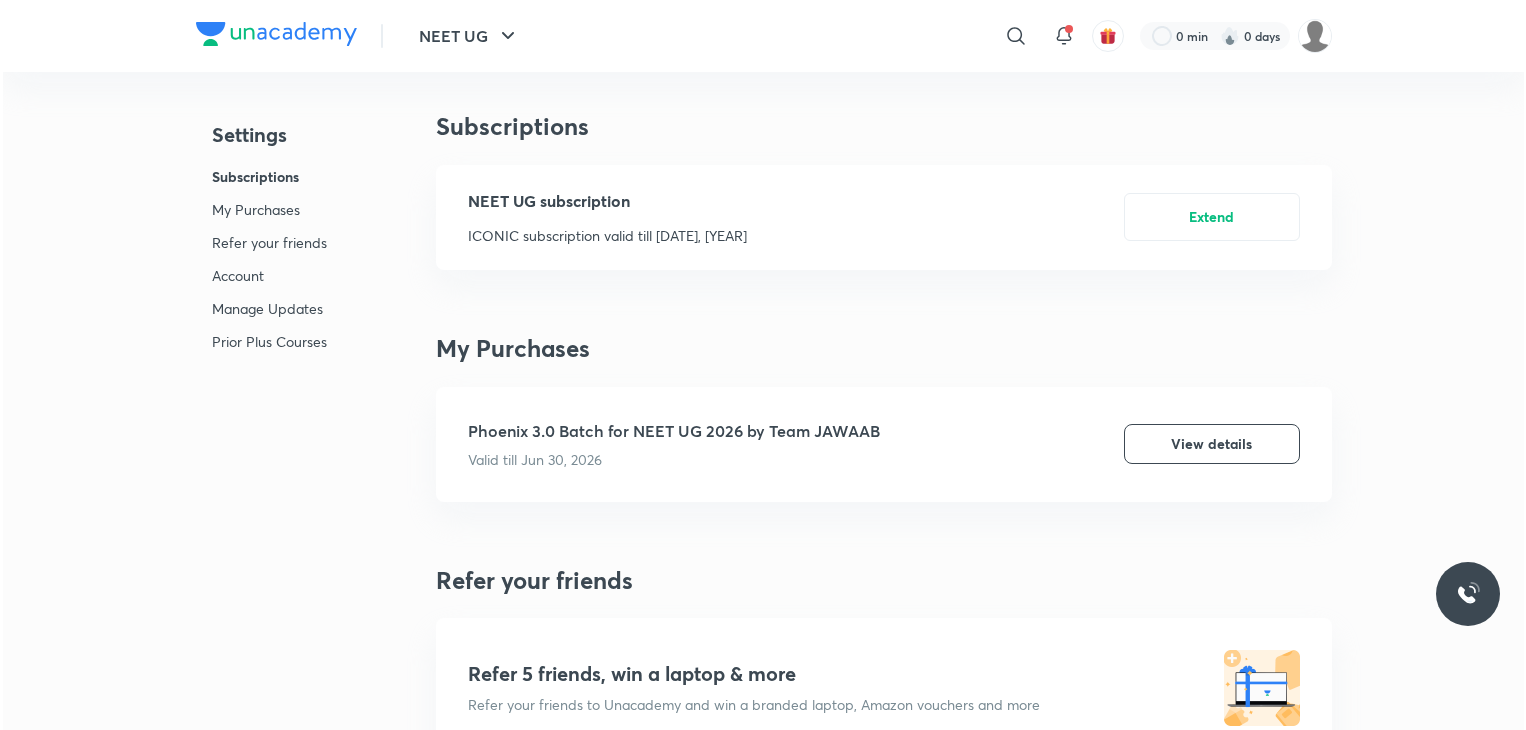 scroll, scrollTop: 0, scrollLeft: 0, axis: both 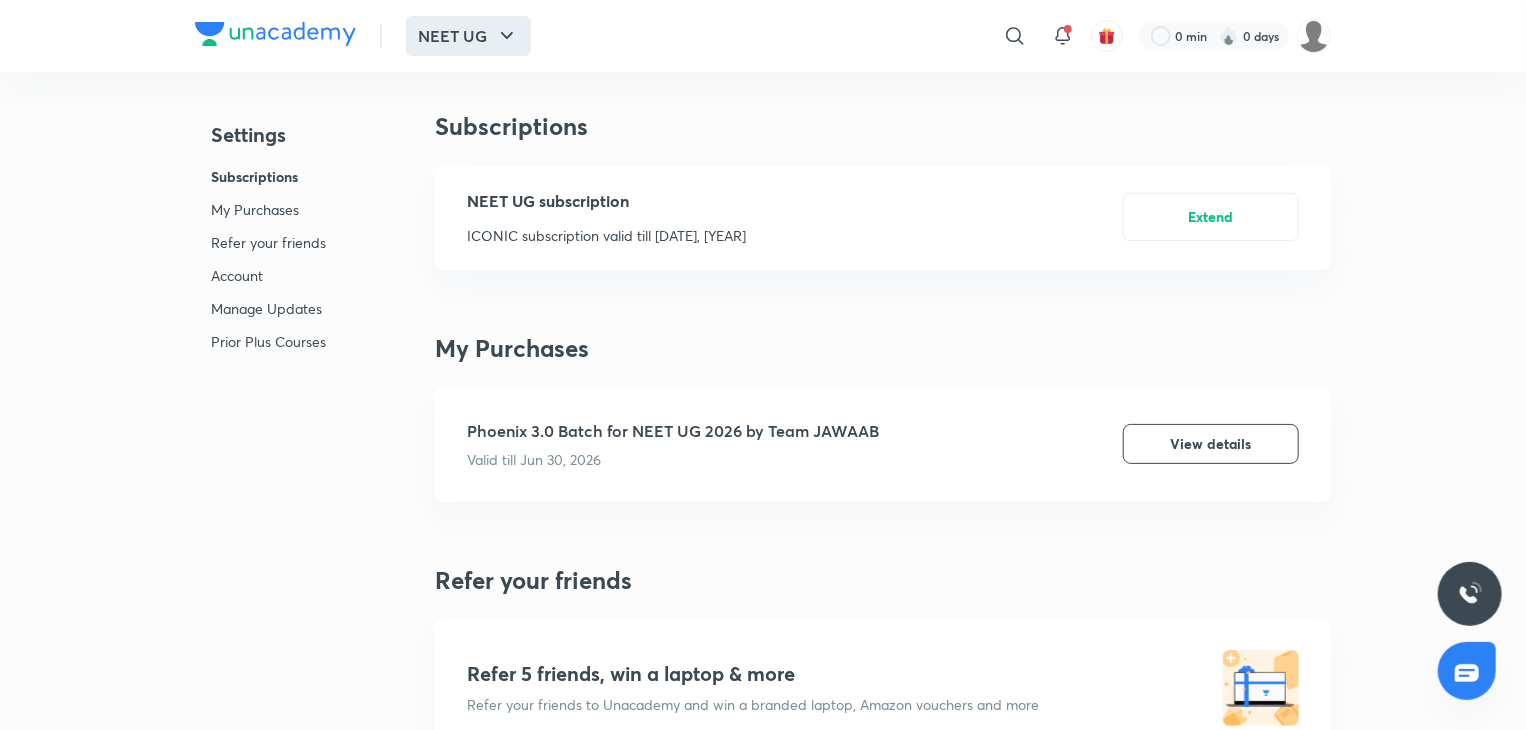 click on "NEET UG" at bounding box center (468, 36) 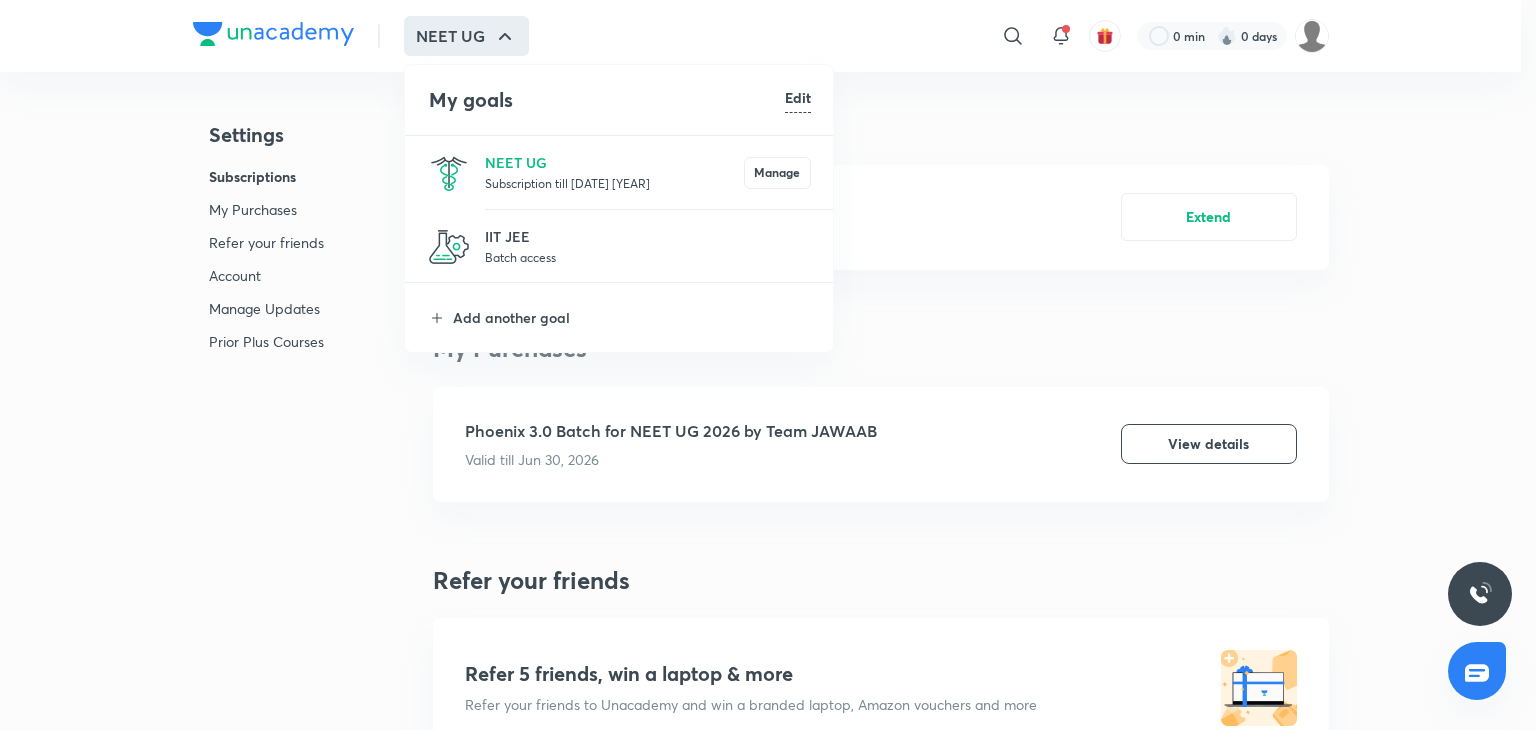 click at bounding box center [449, 173] 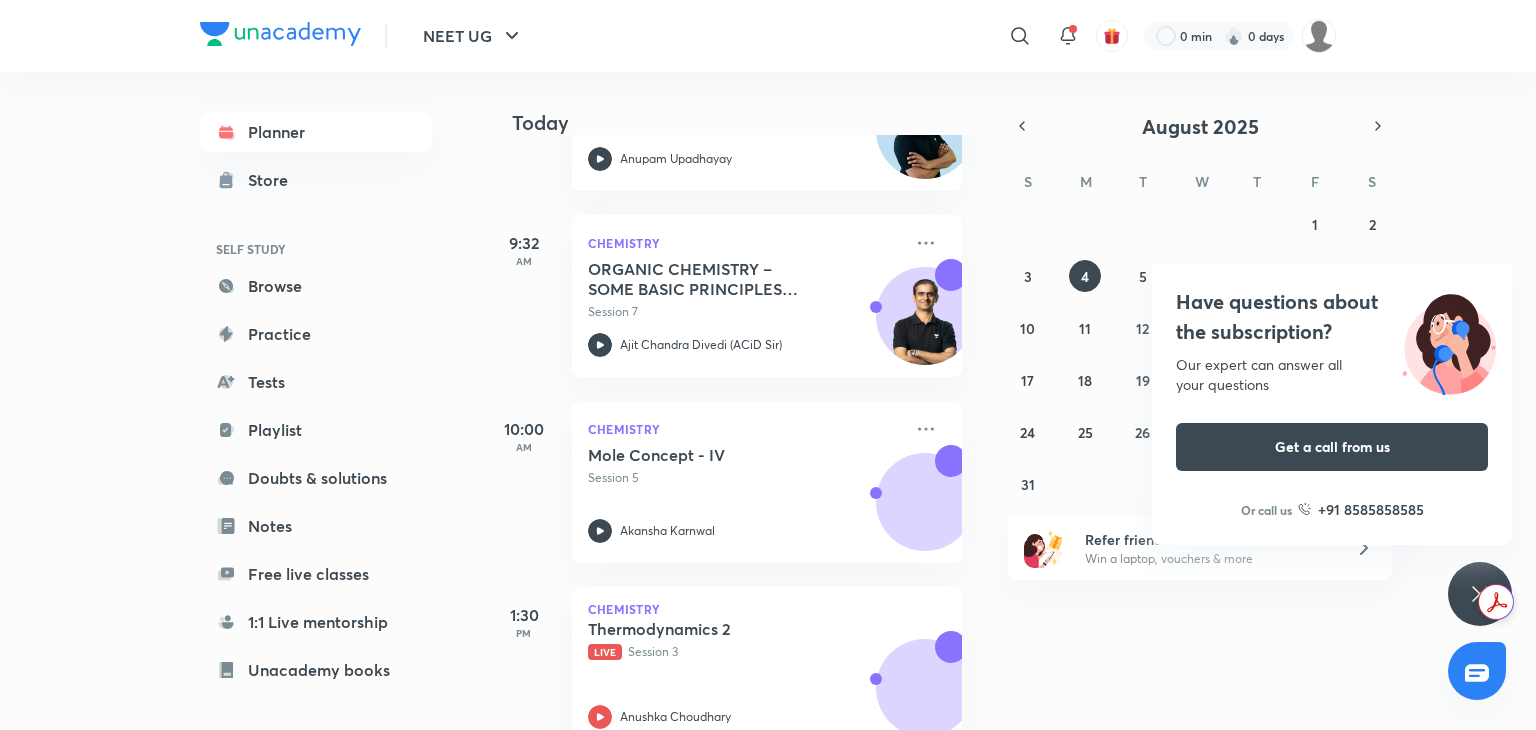 scroll, scrollTop: 0, scrollLeft: 4, axis: horizontal 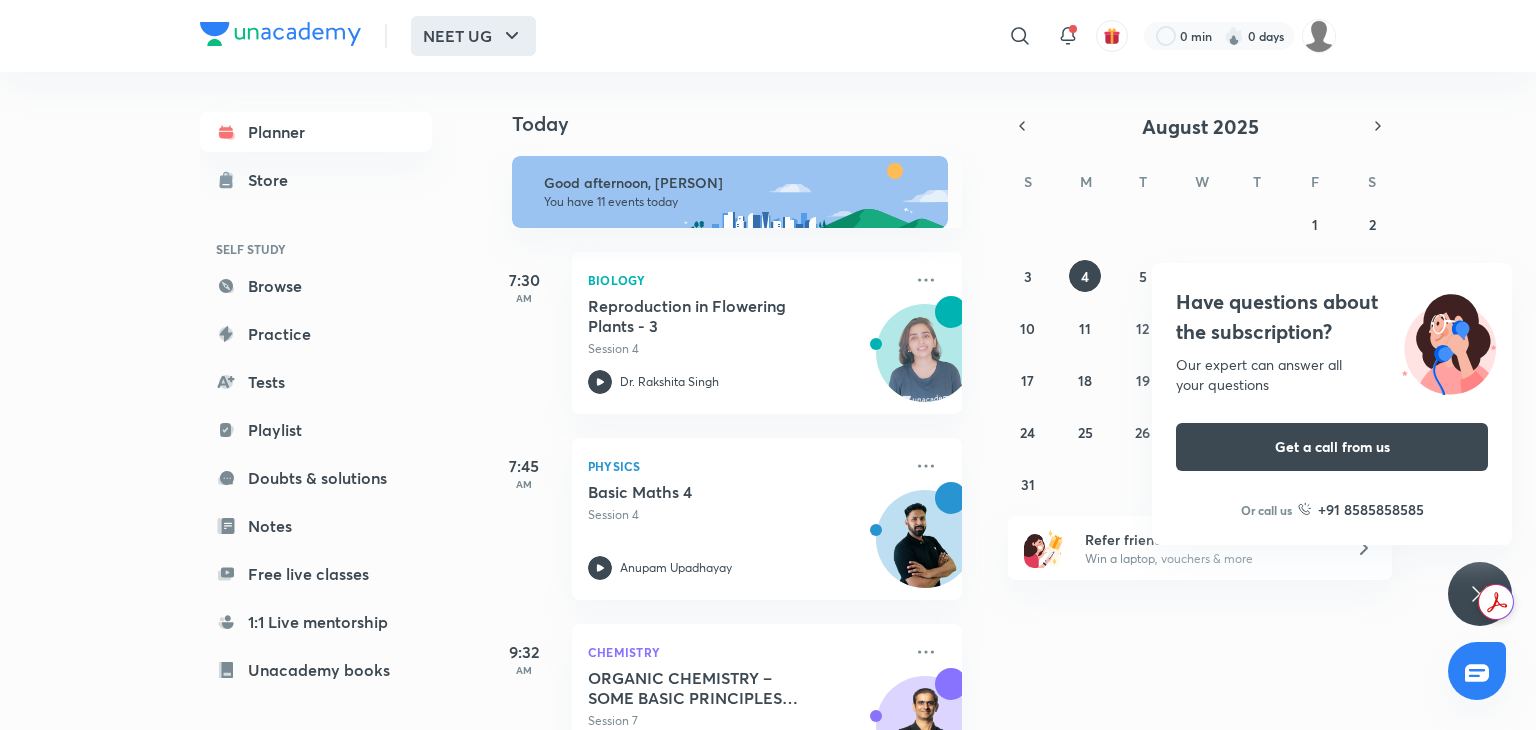 click 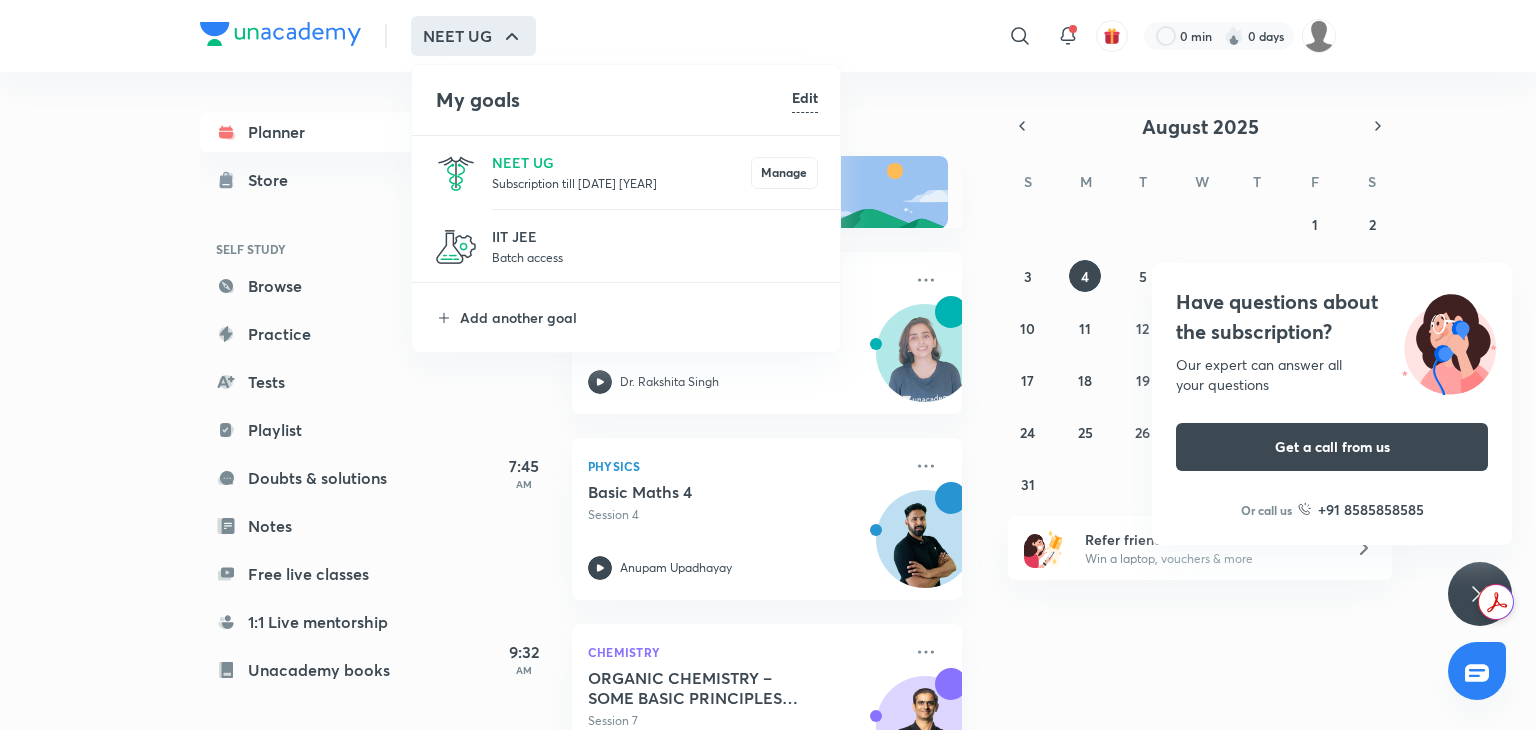 click at bounding box center (768, 365) 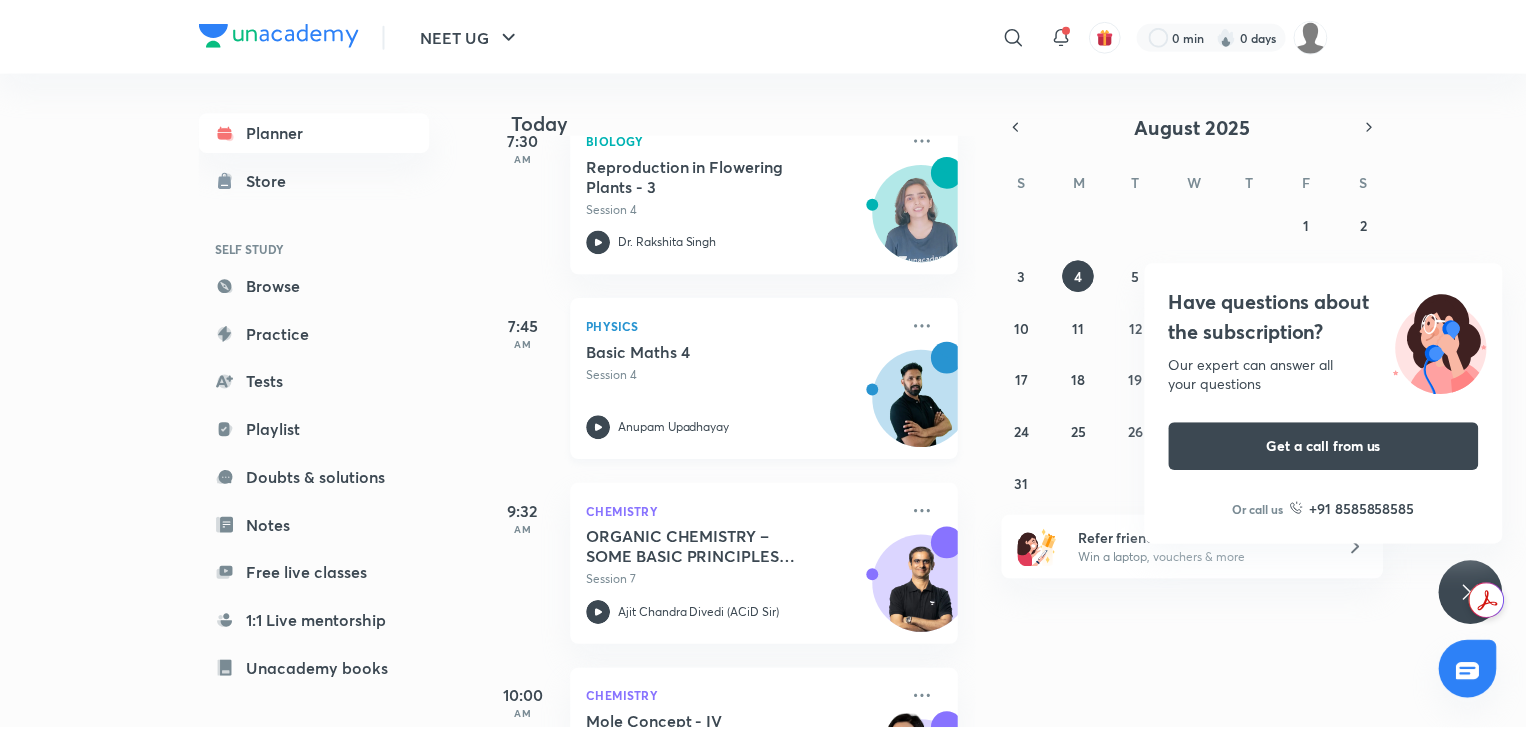 scroll, scrollTop: 142, scrollLeft: 2, axis: both 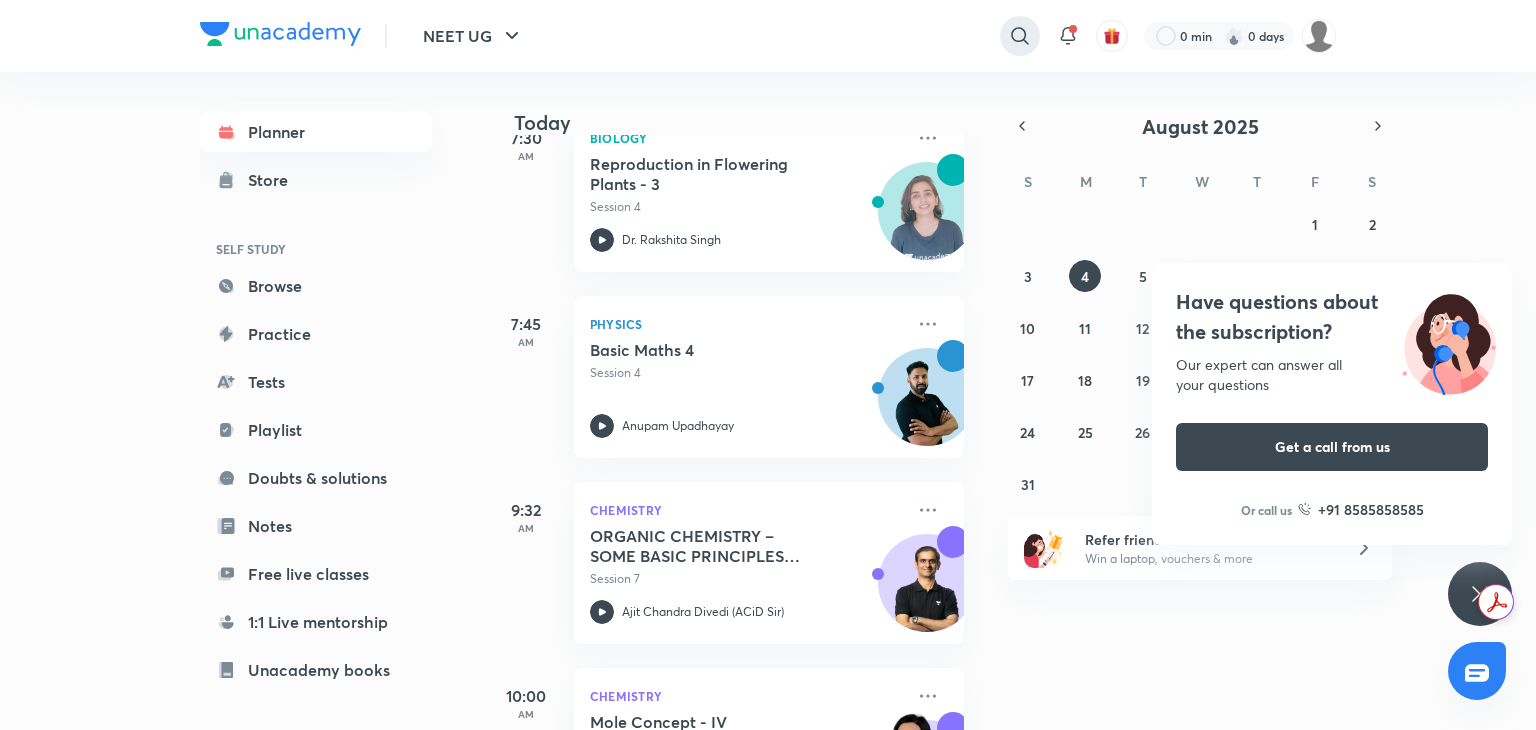click 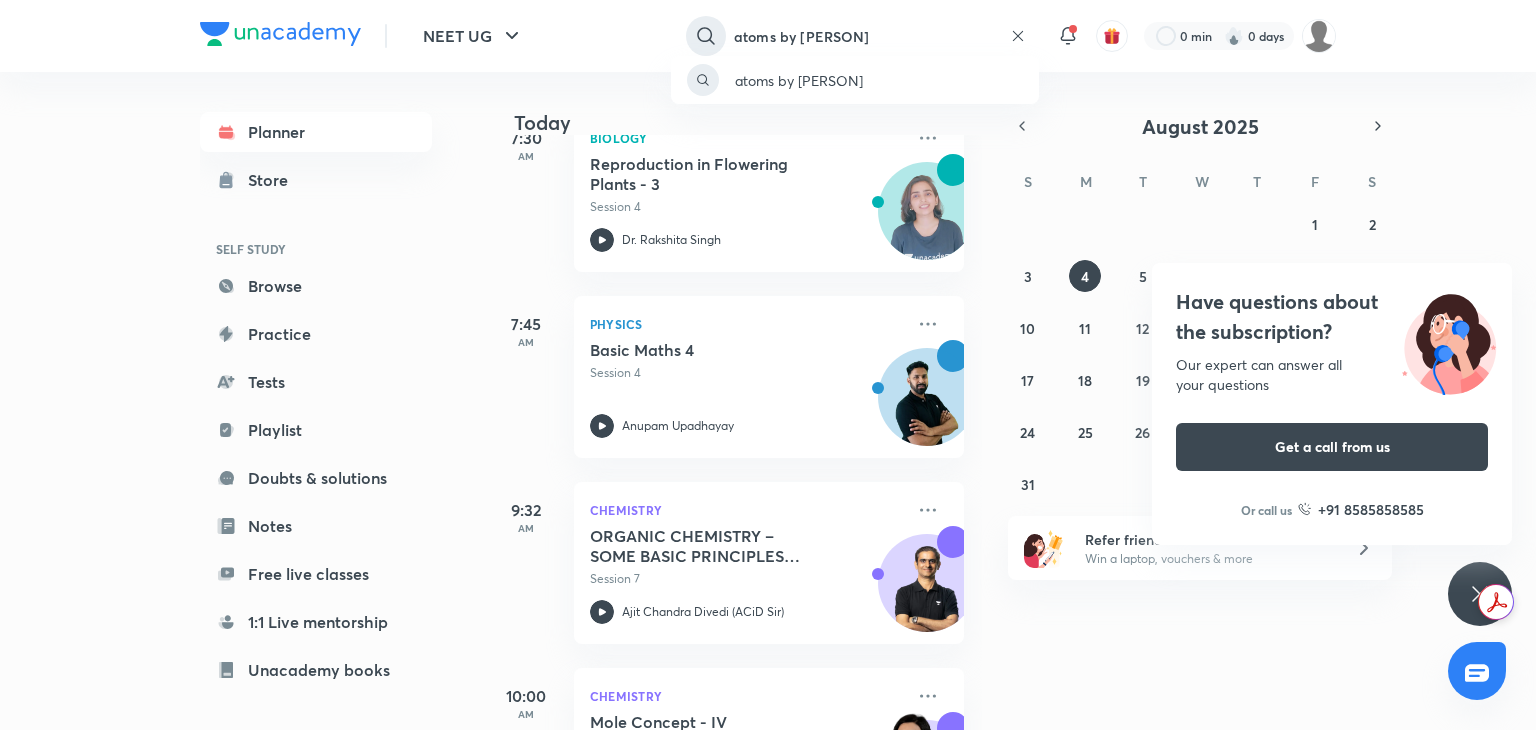 type on "atoms by [PERSON]" 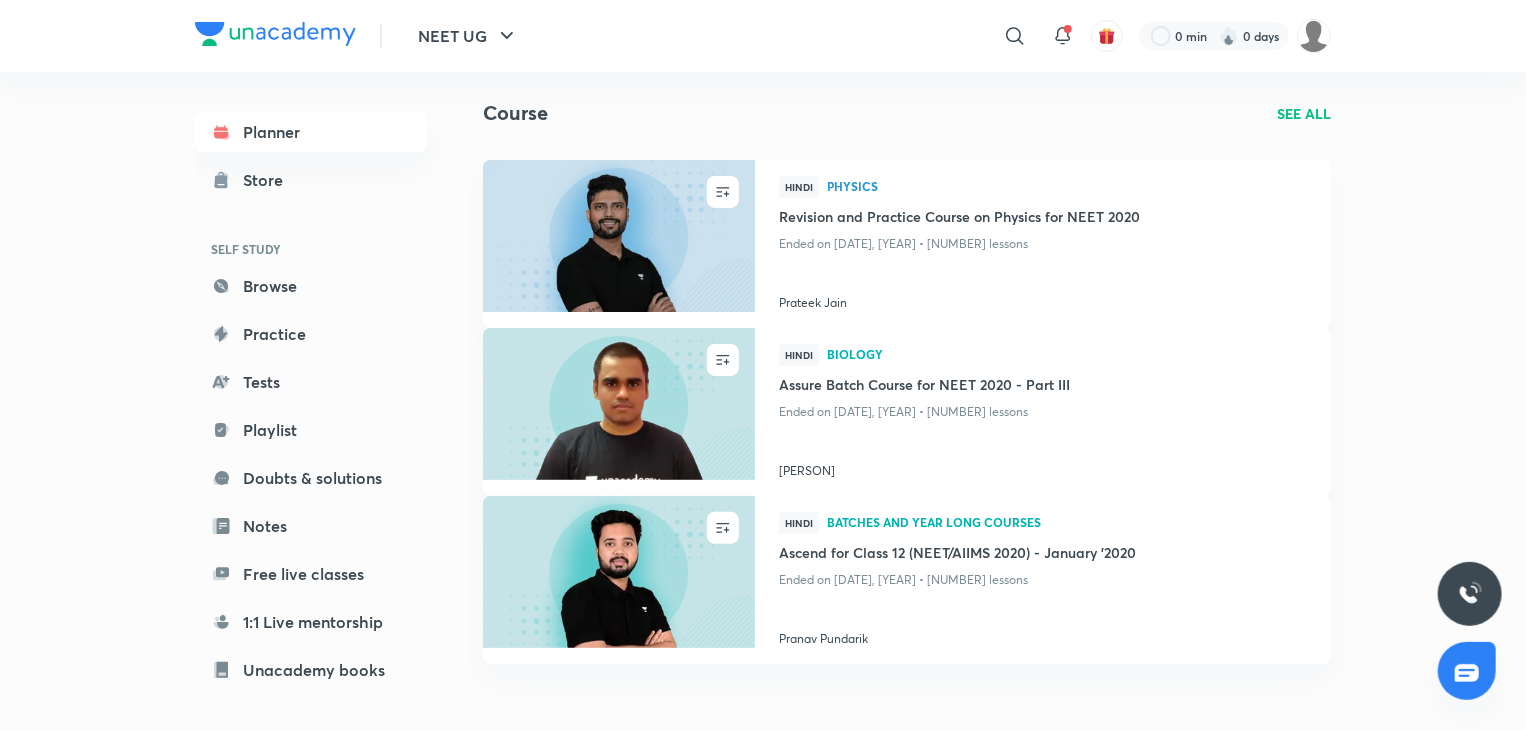 scroll, scrollTop: 0, scrollLeft: 0, axis: both 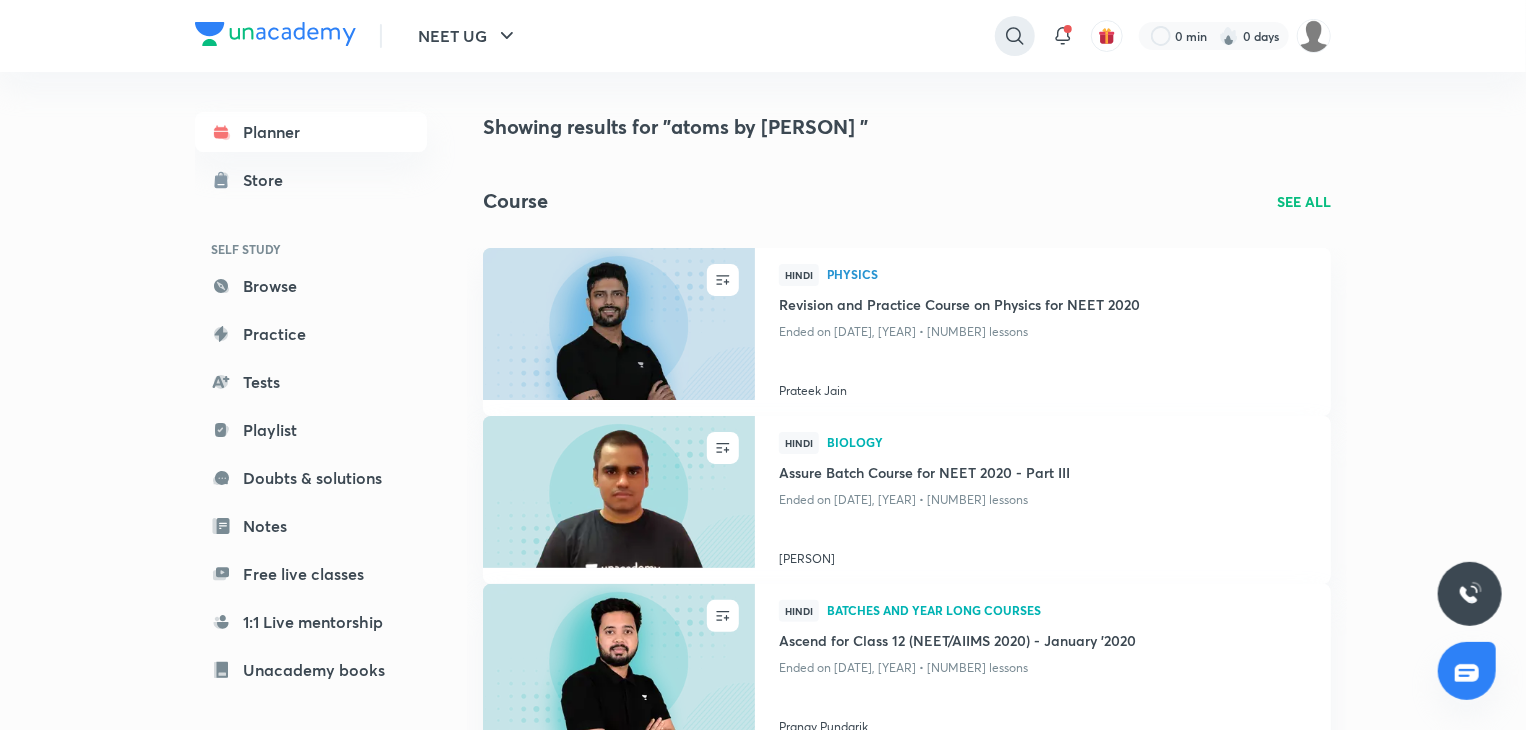 click 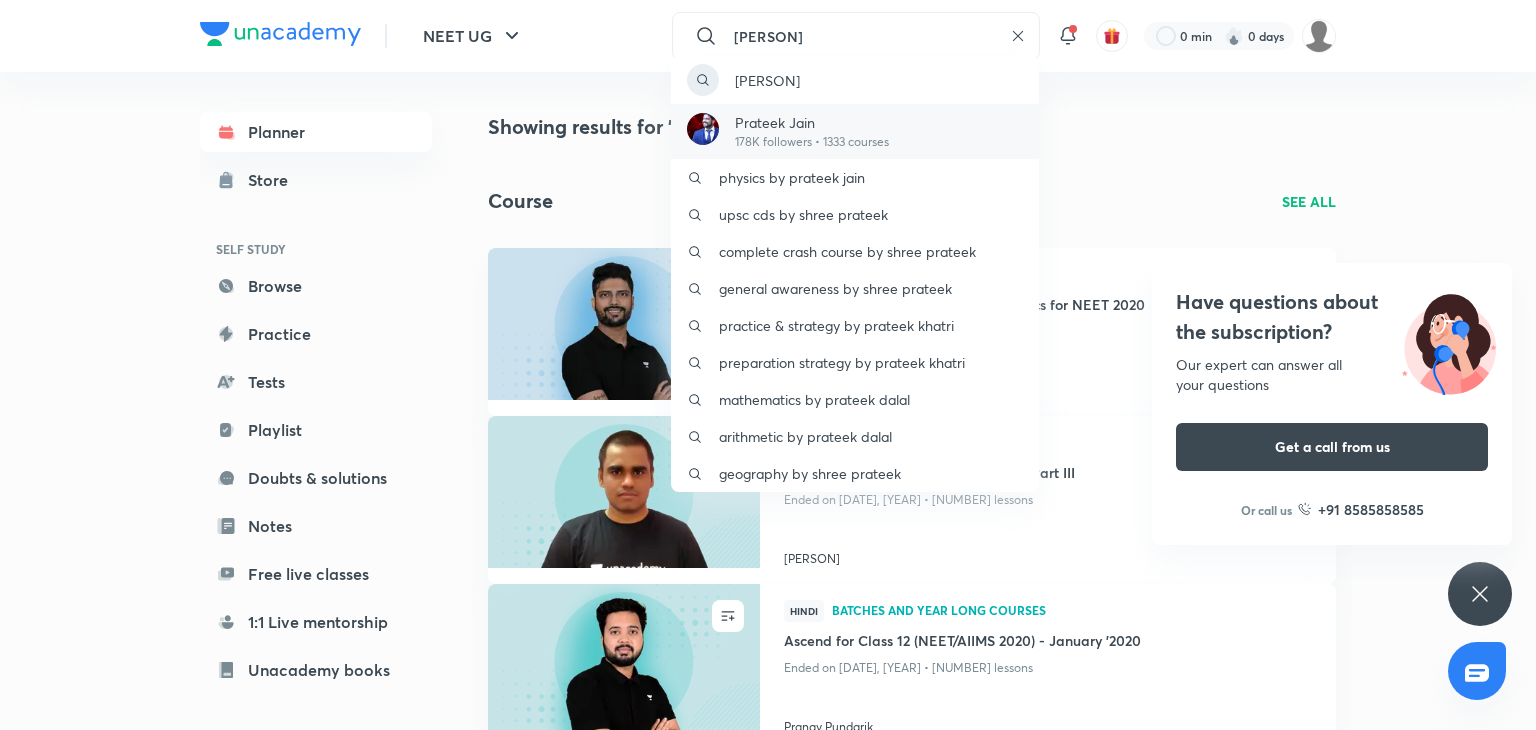 type on "[PERSON]" 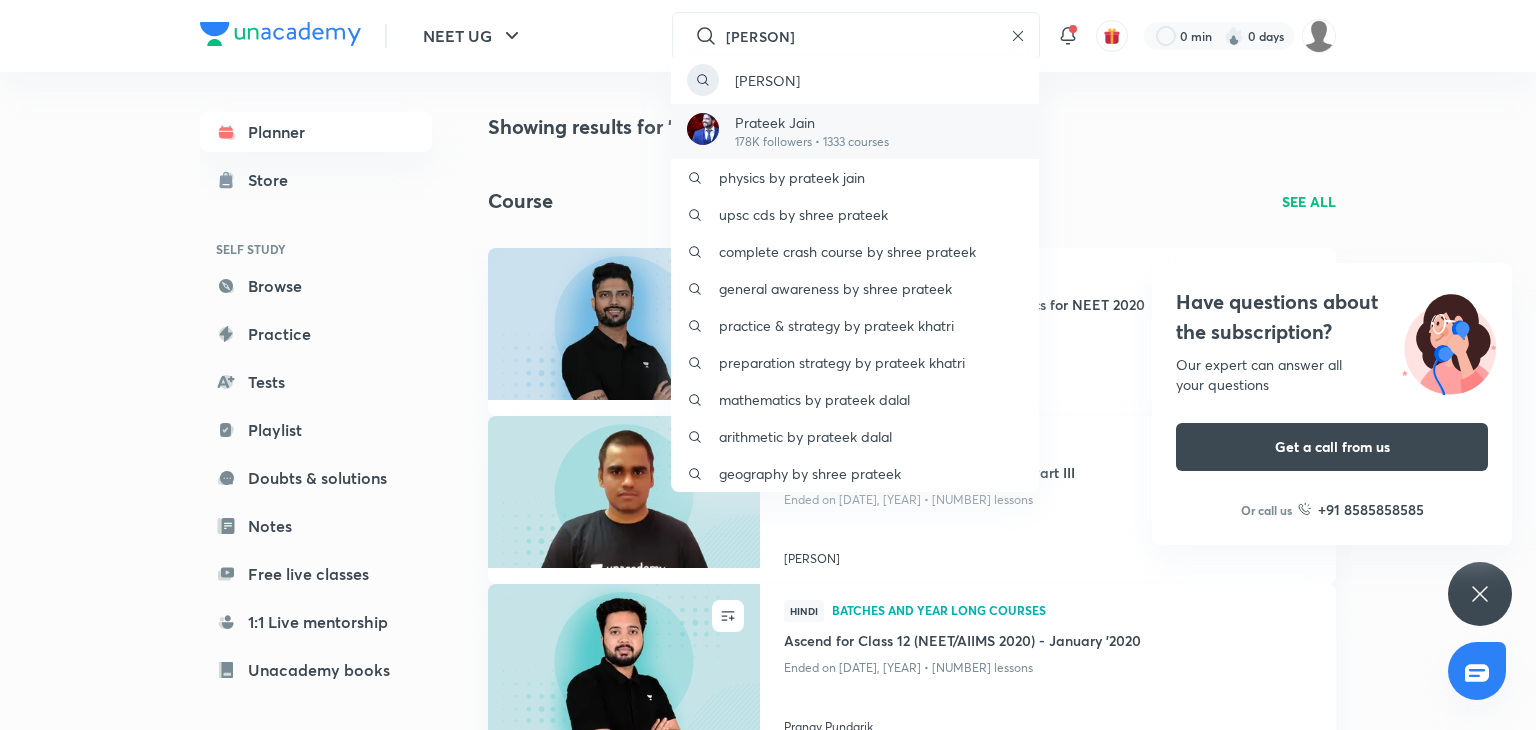 click on "Prateek Jain" at bounding box center (812, 122) 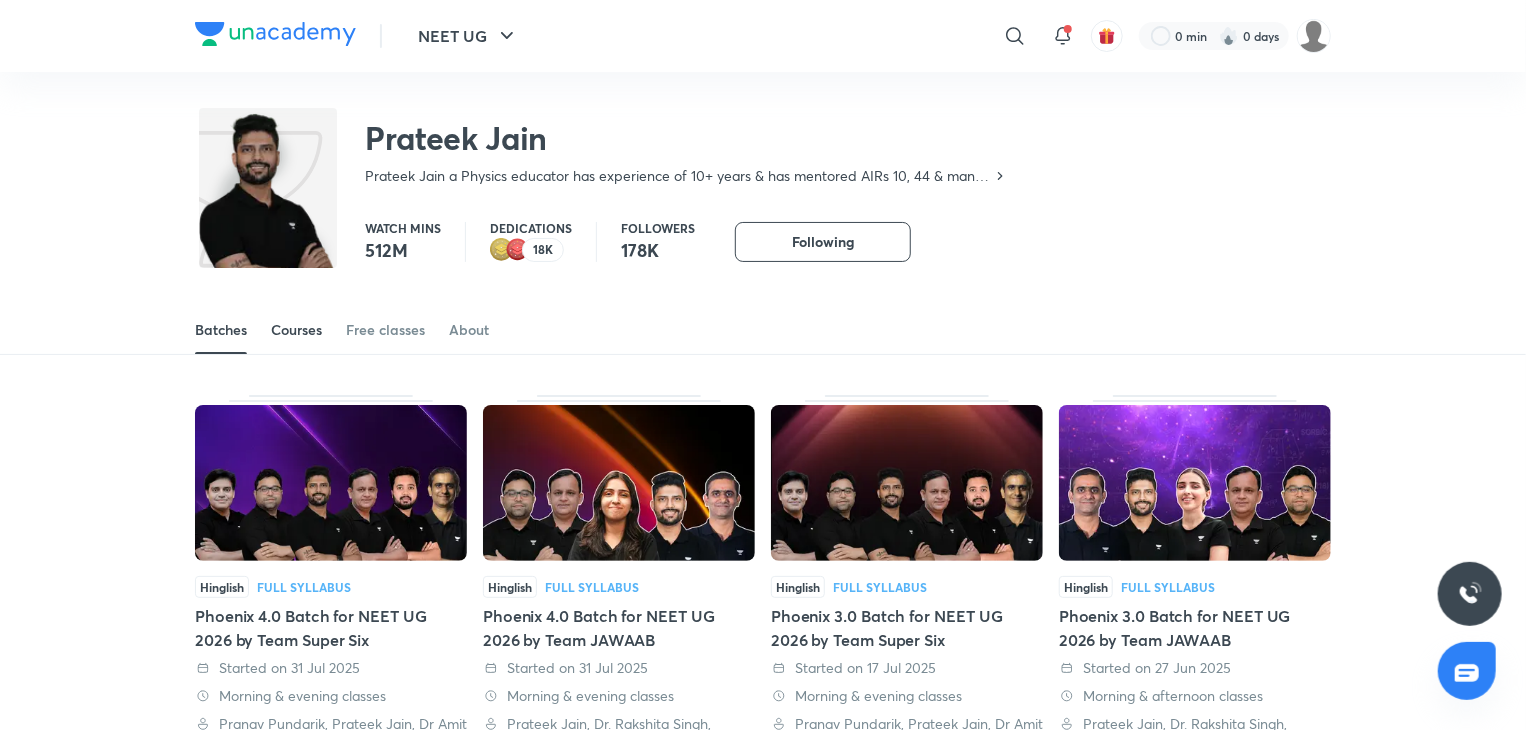 click on "Courses" at bounding box center [296, 330] 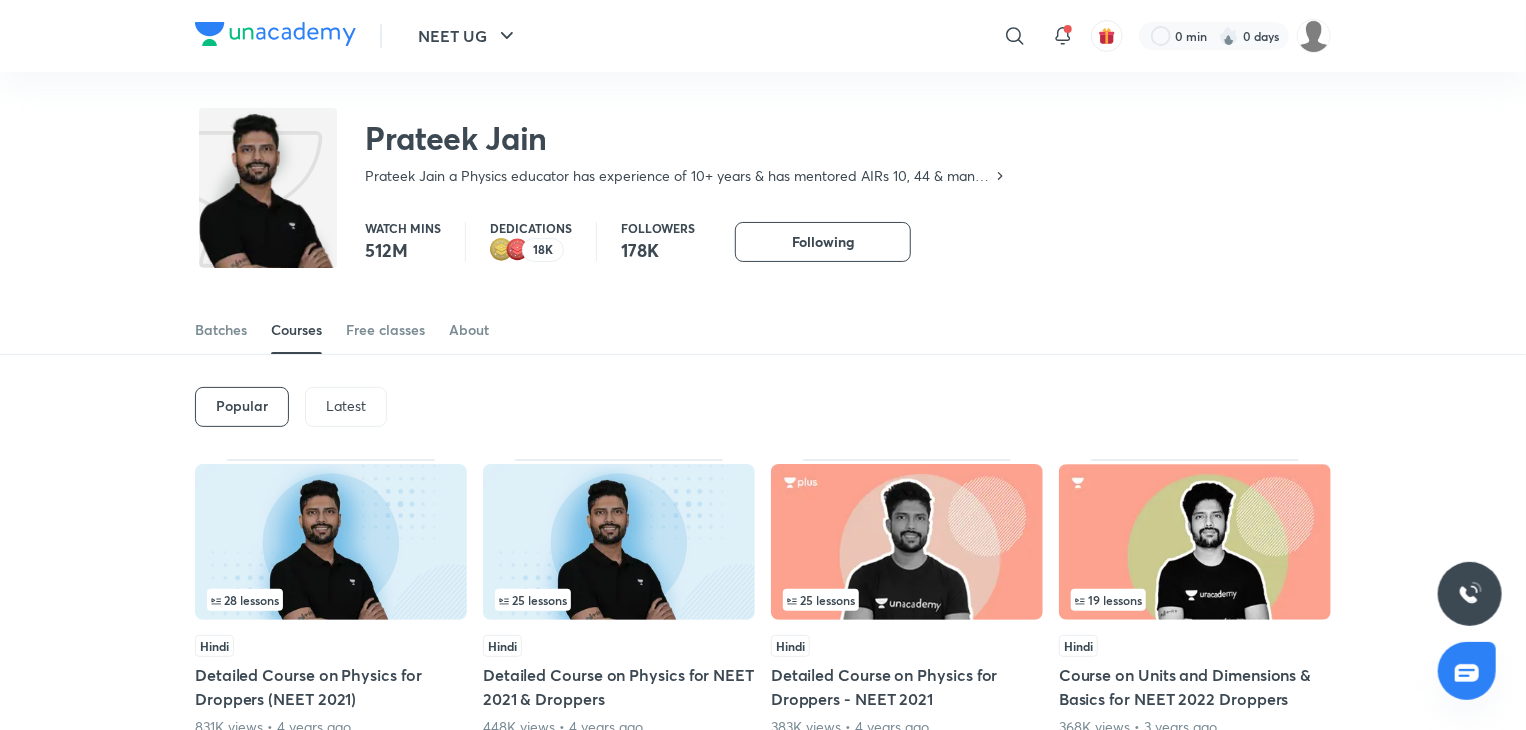 click on "Latest" at bounding box center (346, 406) 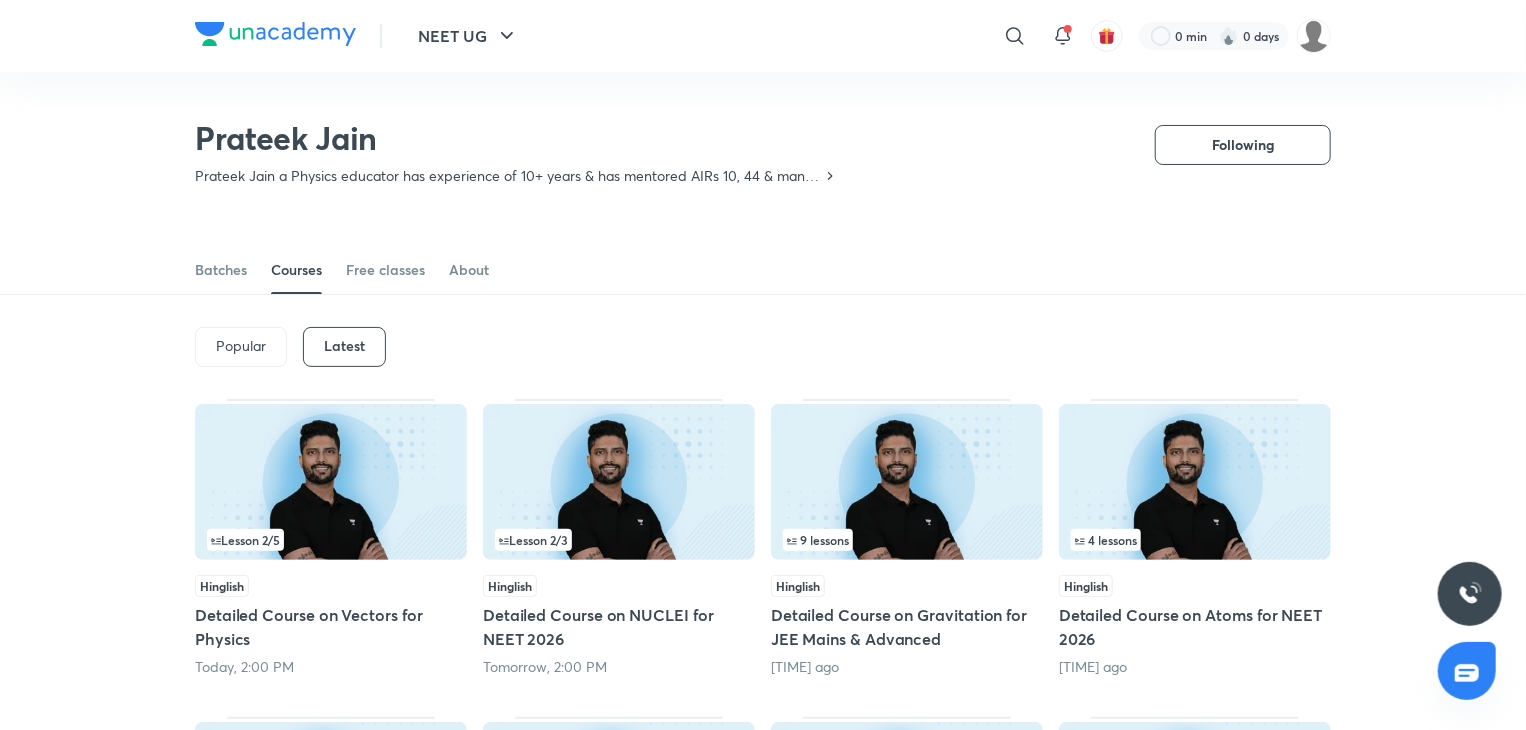 scroll, scrollTop: 191, scrollLeft: 0, axis: vertical 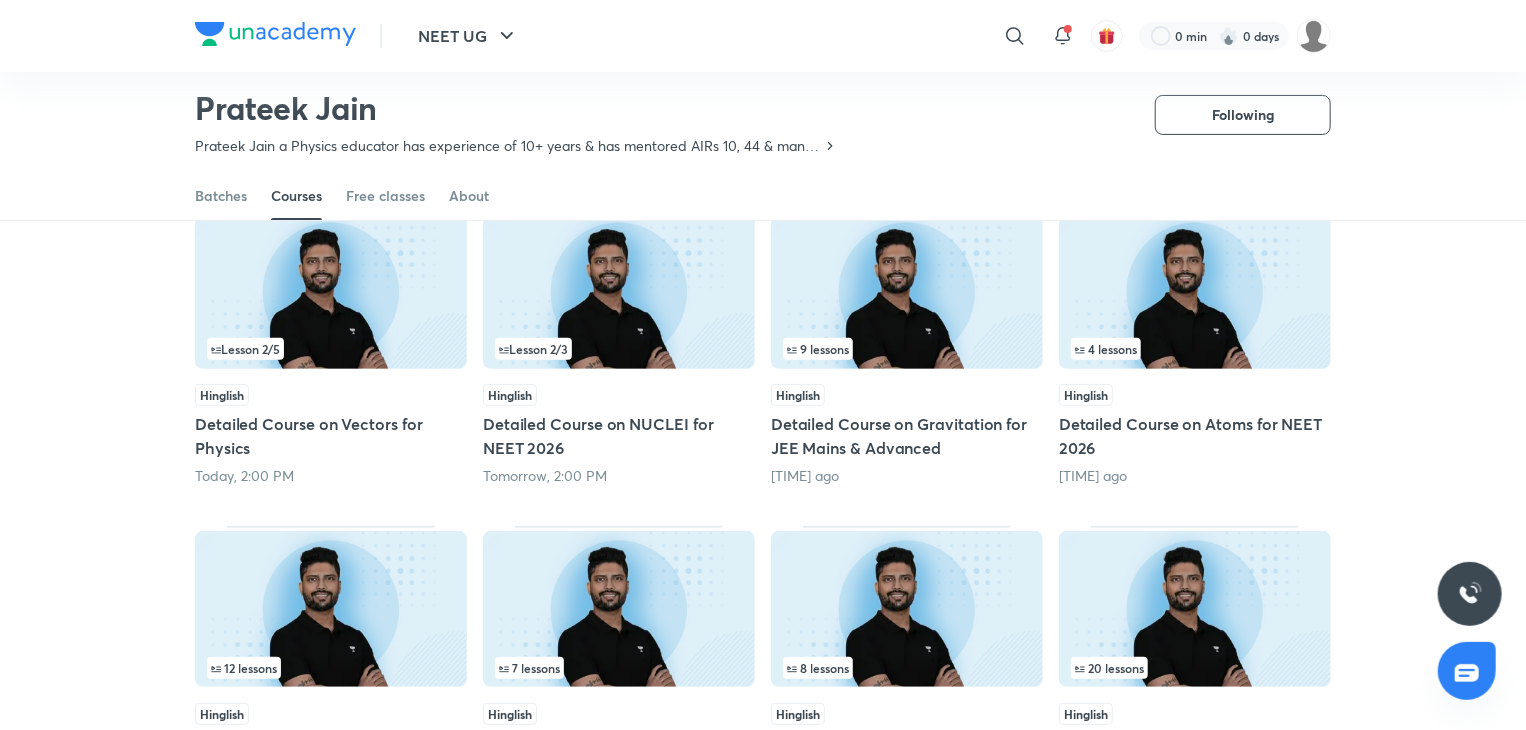 click on "4   lessons" at bounding box center [1195, 349] 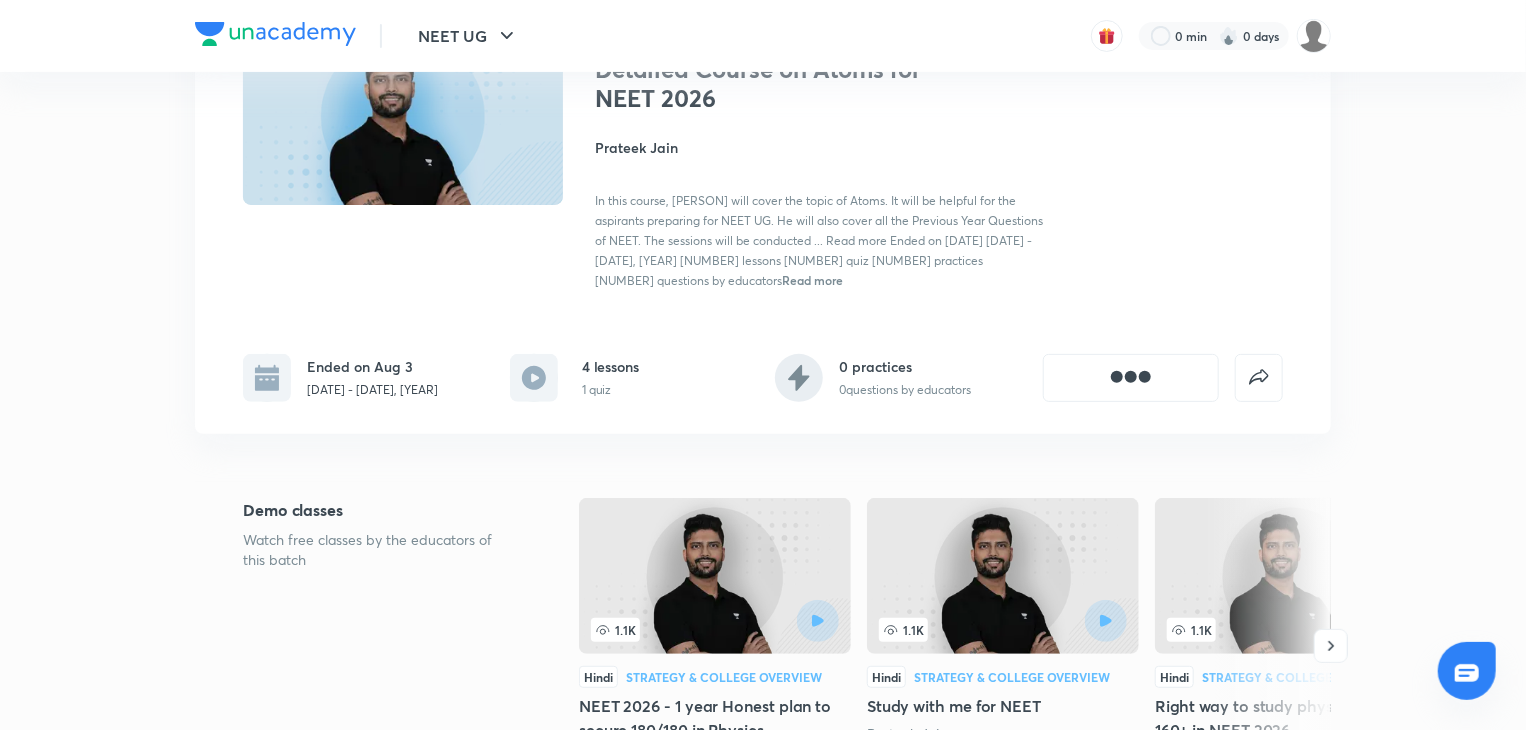 click on "NEET UG Plus Syllabus Physics Hinglish Detailed Course on Atoms for NEET [YEAR] [PERSON] In this course, [PERSON] will cover the topic of Atoms. It will be helpful for the aspirants preparing for NEET UG. He will also cover all the Previous Year Questions of NEET. The sessions will be conducted ... Read more Ended on [DATE] [DATE] - [DATE], [YEAR] [NUMBER] lessons [NUMBER] quiz [NUMBER] practices [NUMBER] questions by educators" at bounding box center [763, 177] 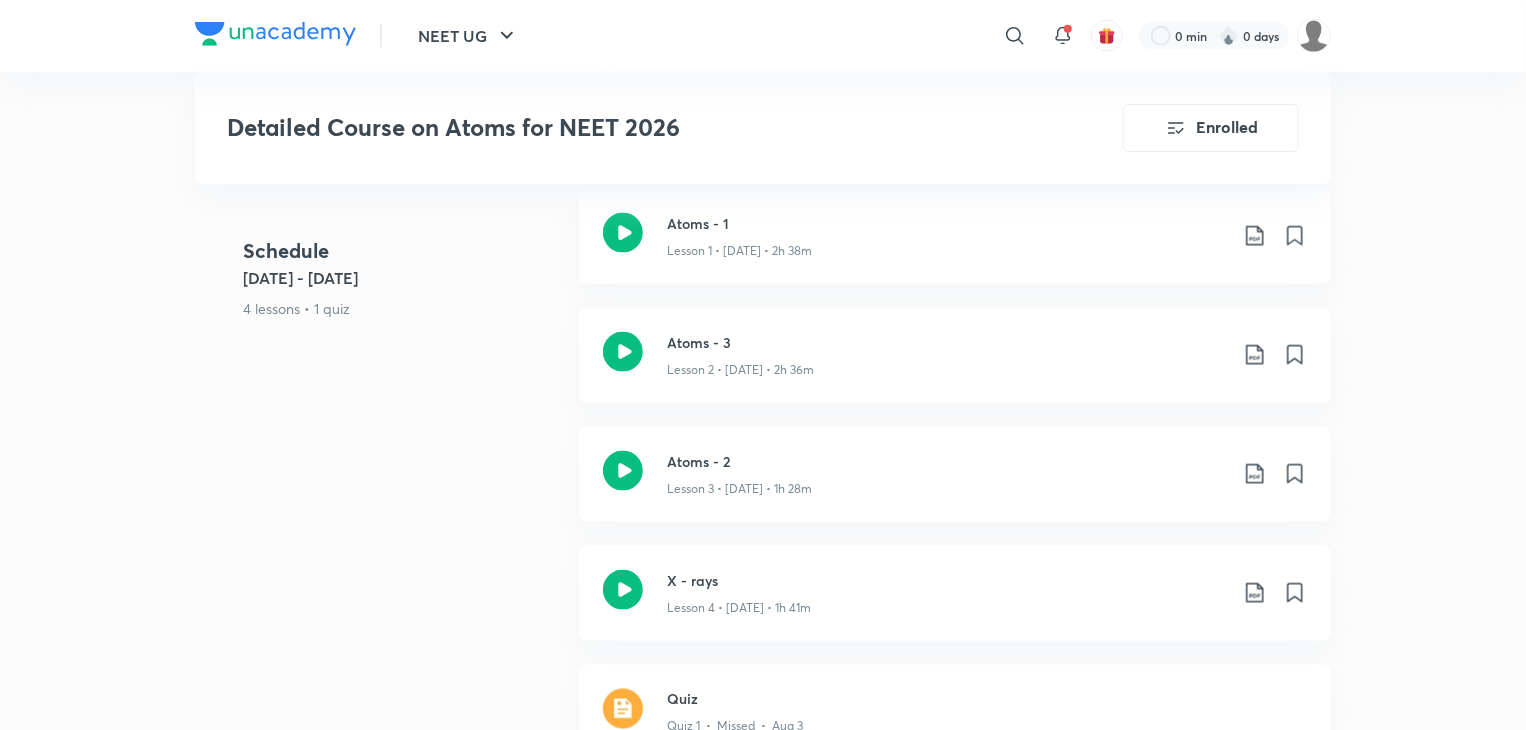 scroll, scrollTop: 0, scrollLeft: 0, axis: both 